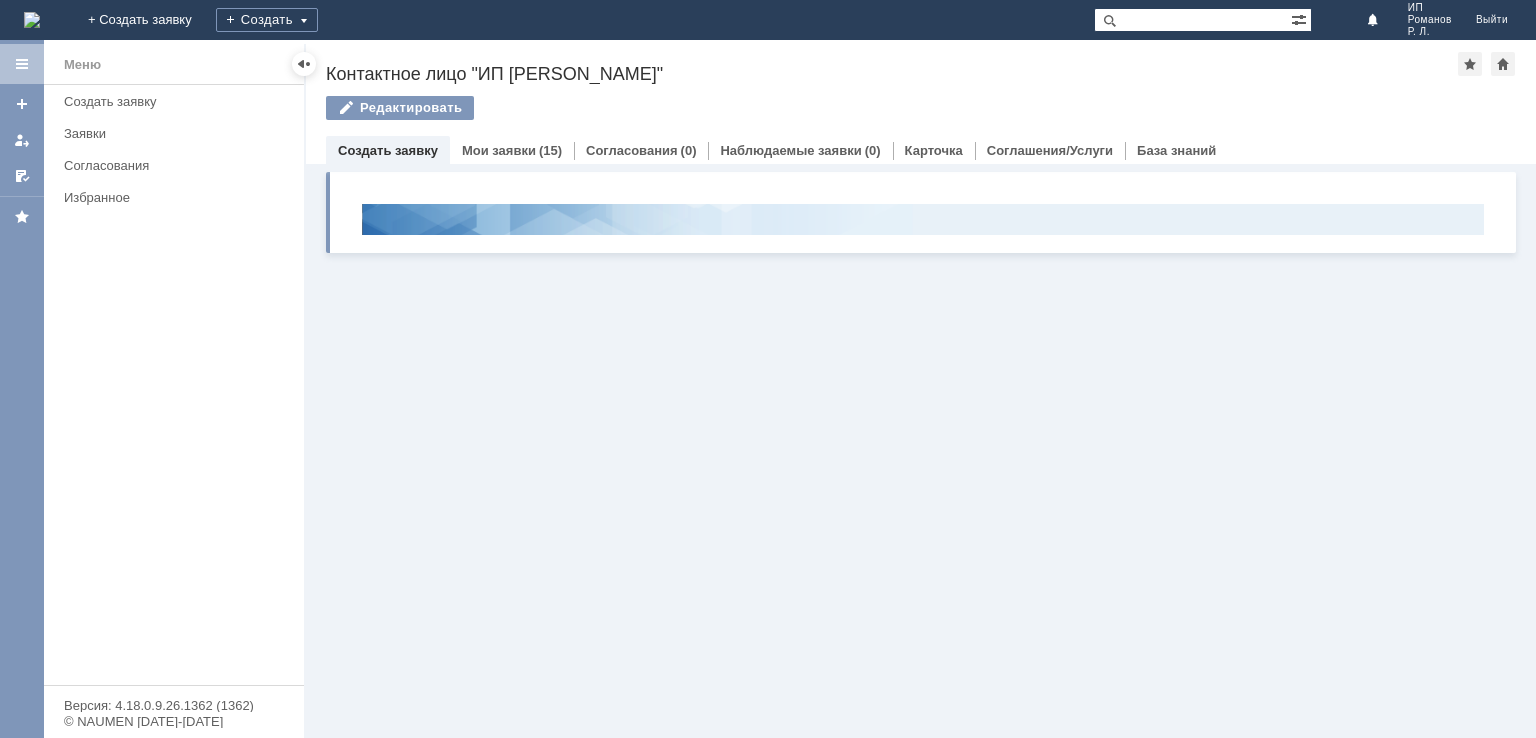 scroll, scrollTop: 0, scrollLeft: 0, axis: both 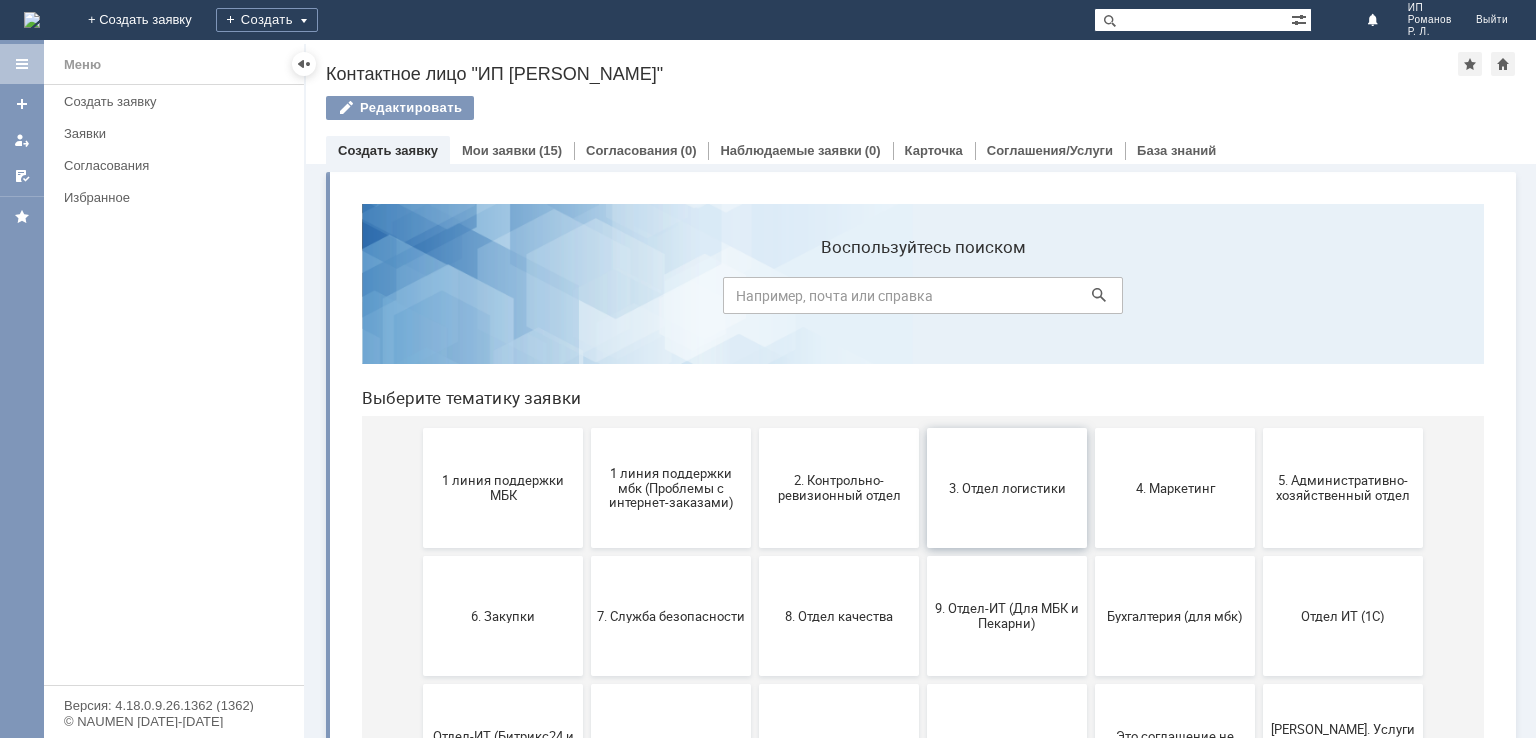 click on "3. Отдел логистики" at bounding box center (1007, 487) 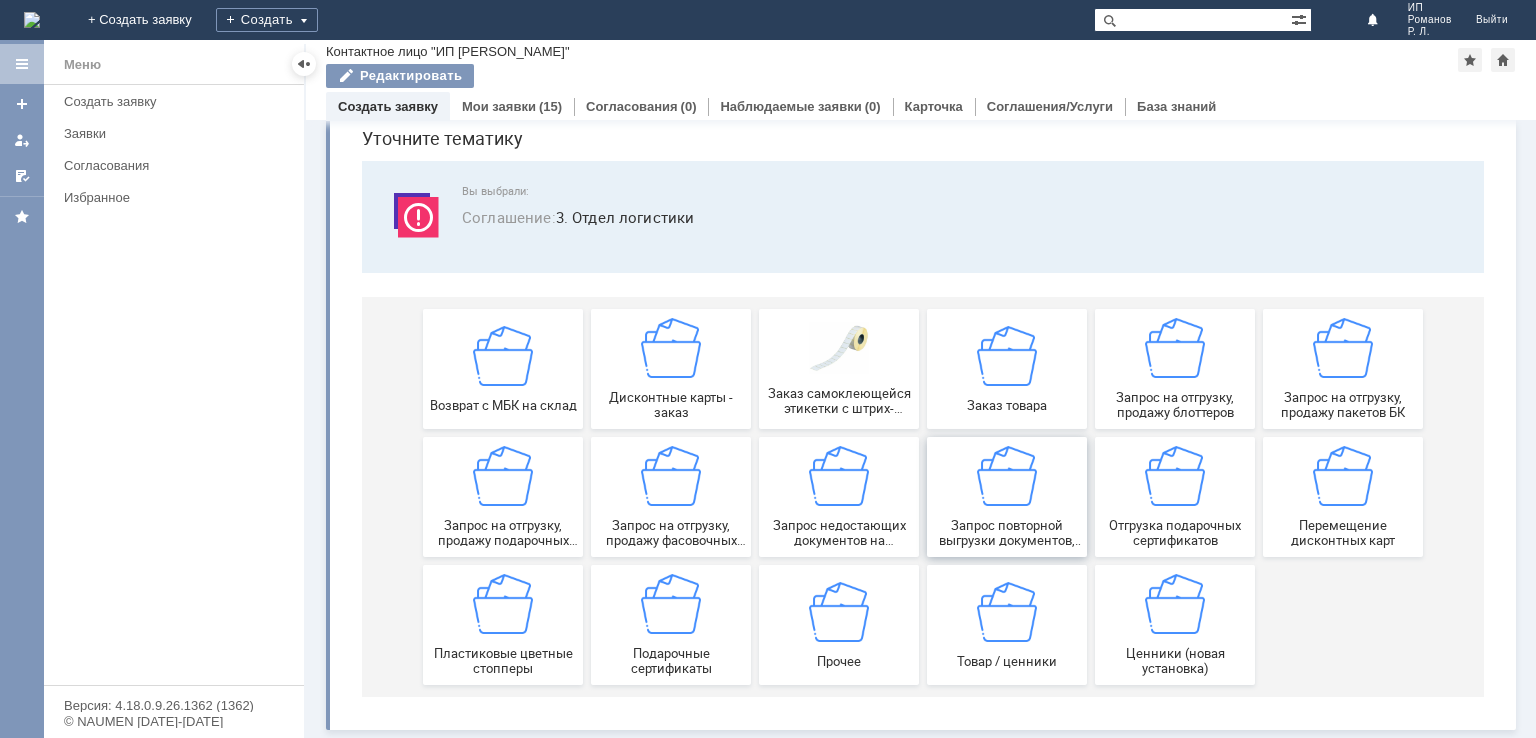 scroll, scrollTop: 78, scrollLeft: 0, axis: vertical 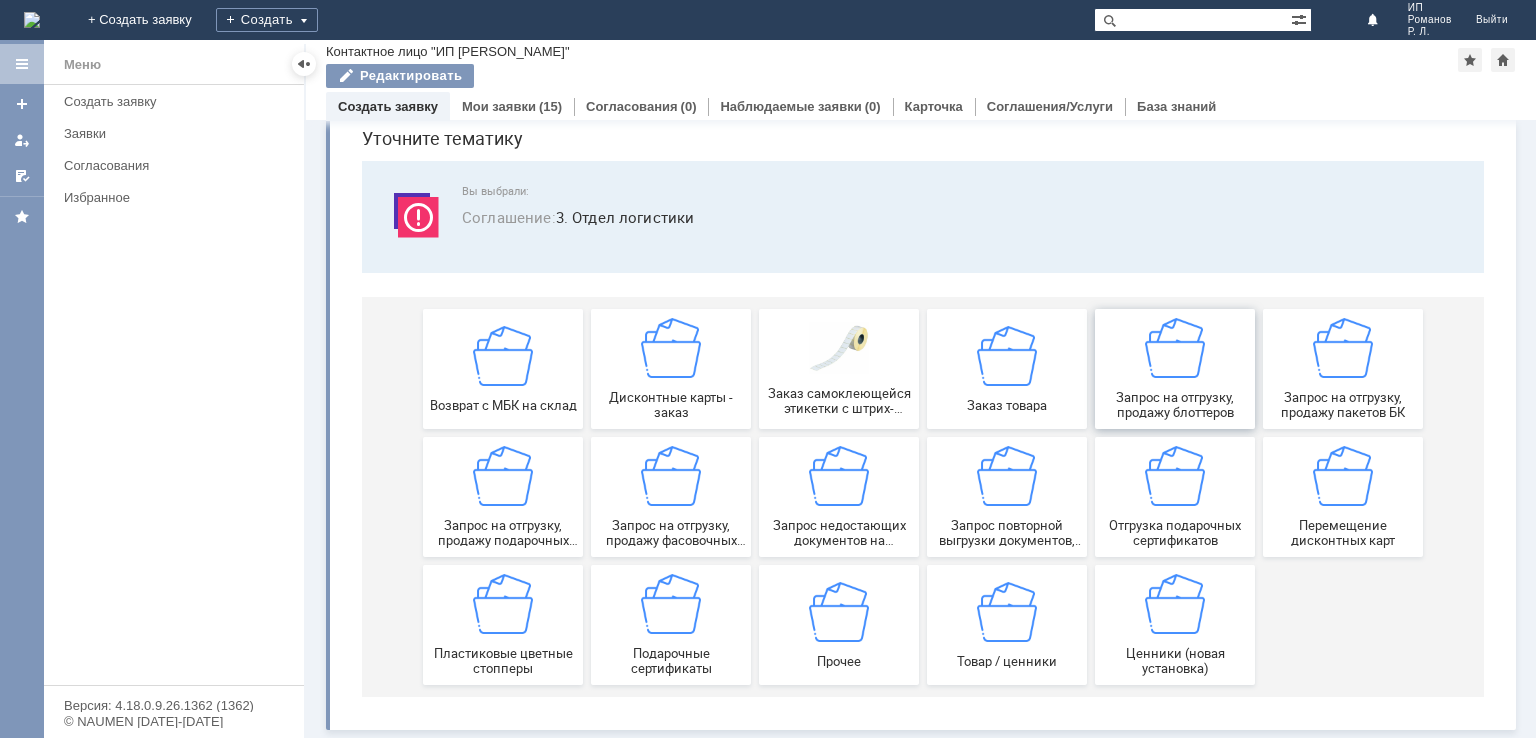 click at bounding box center [1175, 348] 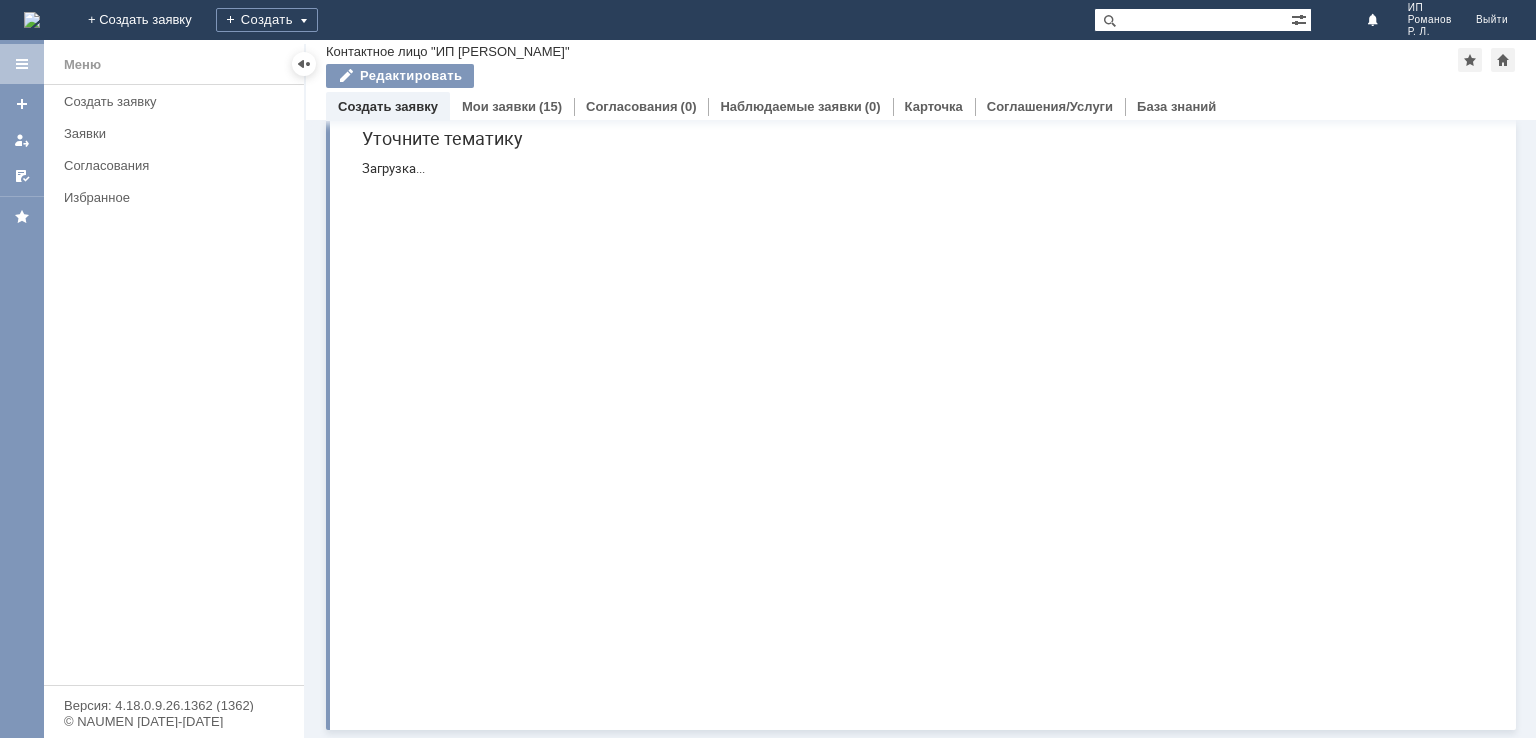 scroll, scrollTop: 0, scrollLeft: 0, axis: both 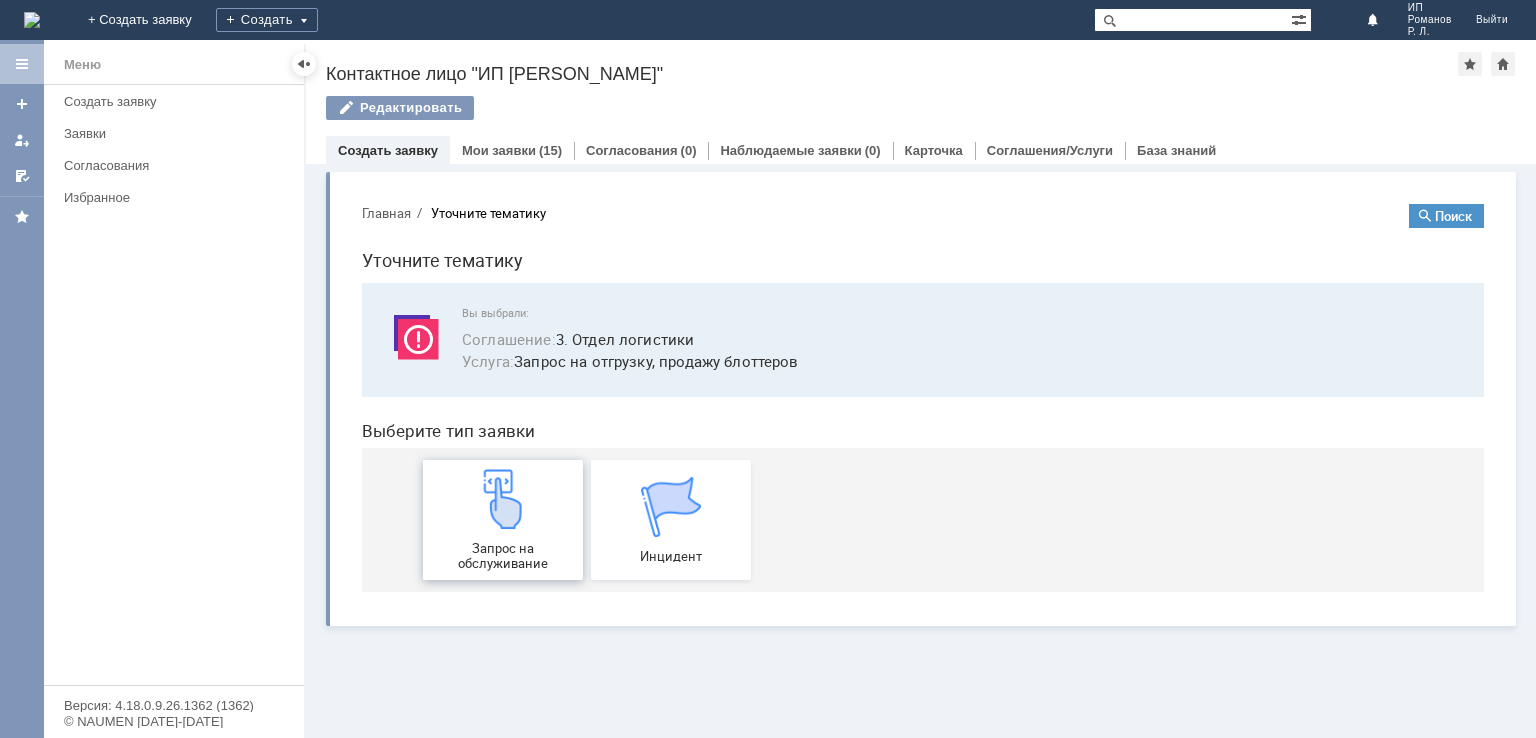 click on "Запрос на обслуживание" at bounding box center (503, 520) 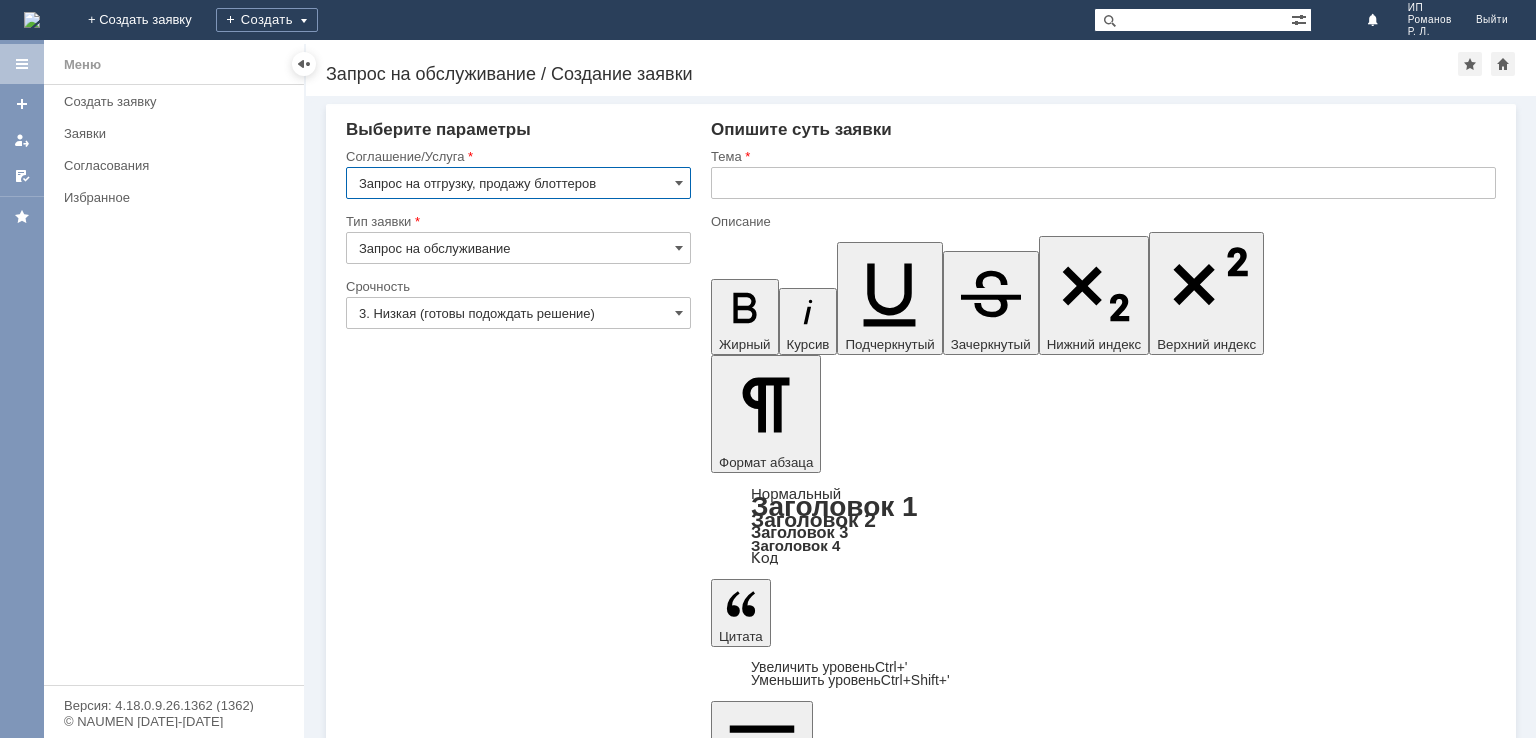 scroll, scrollTop: 0, scrollLeft: 0, axis: both 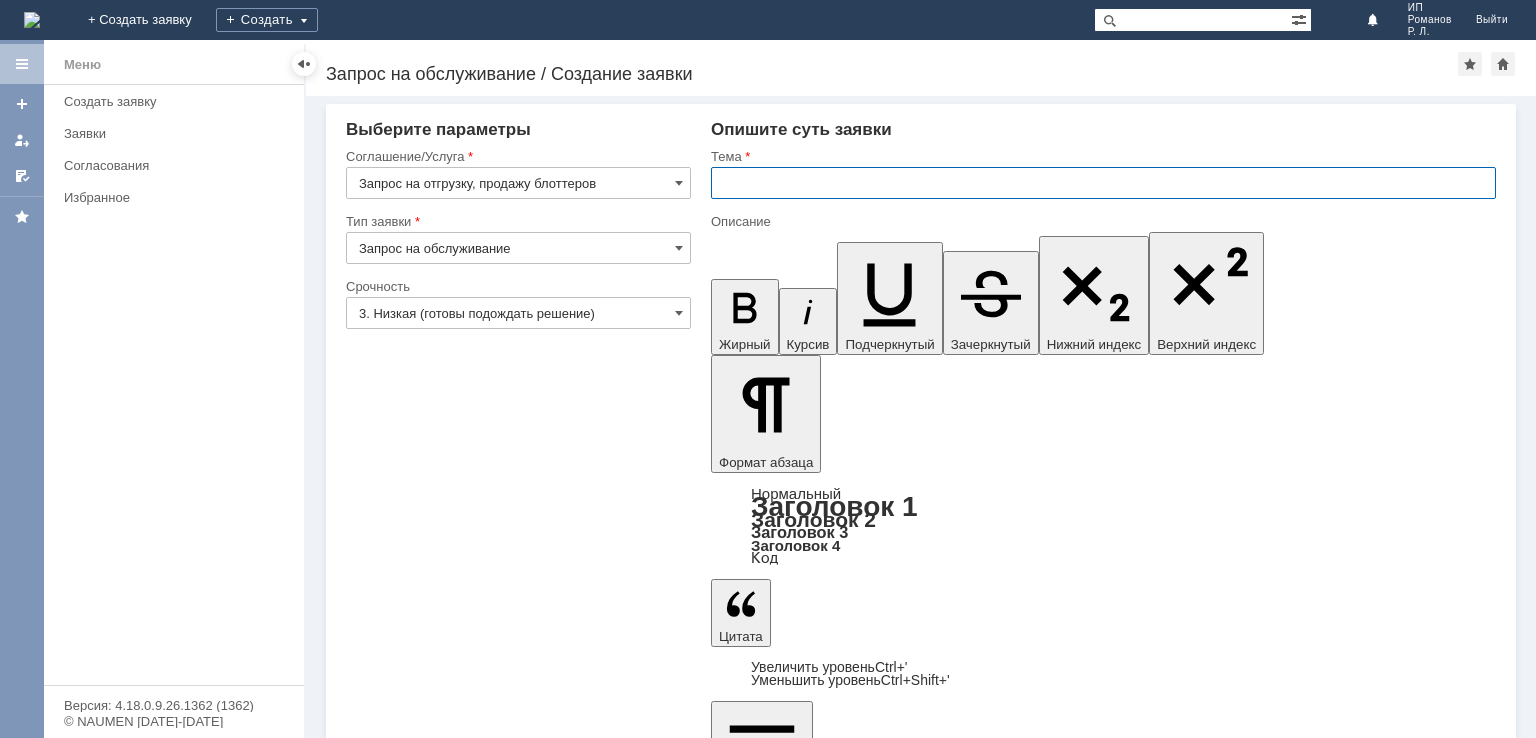 click at bounding box center [1103, 183] 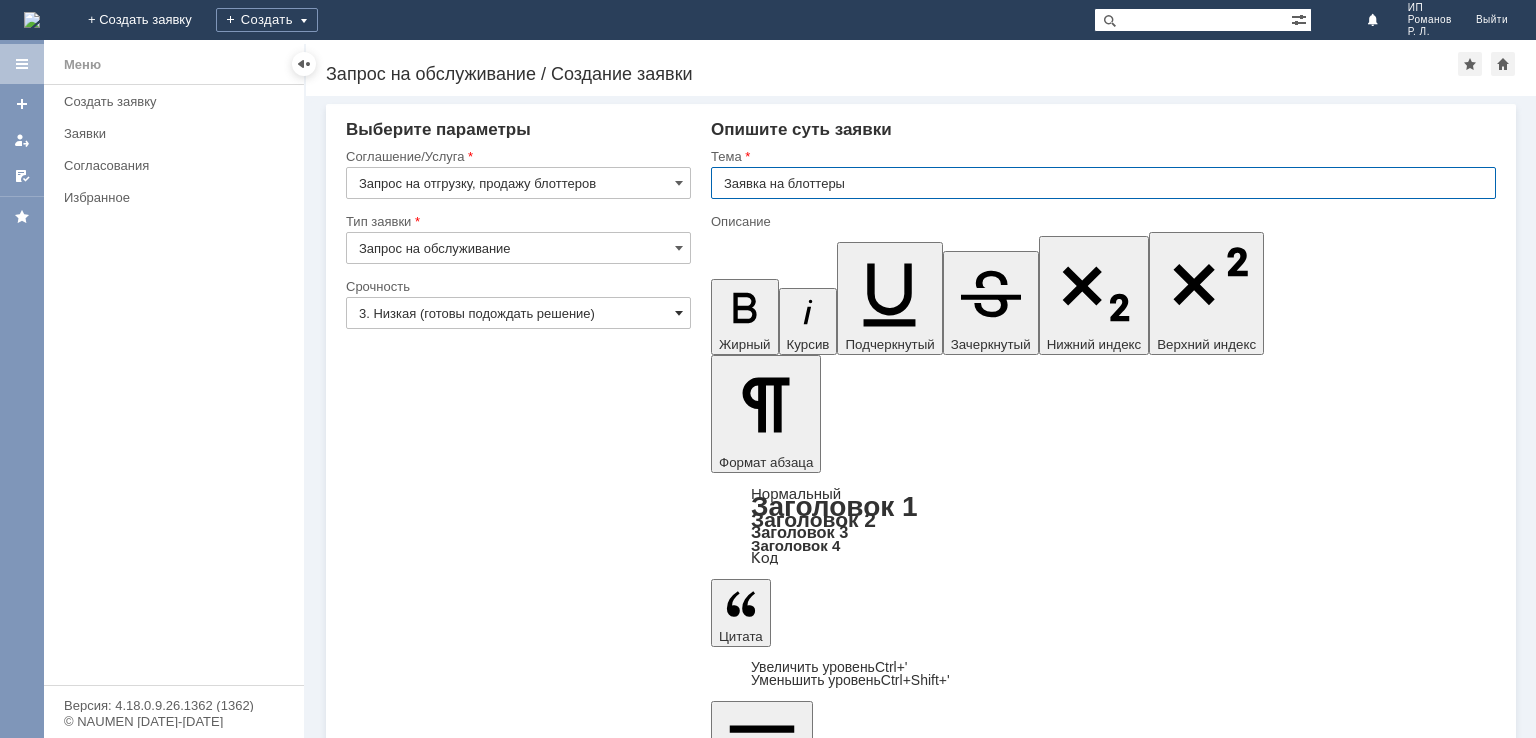 type on "Заявка на блоттеры" 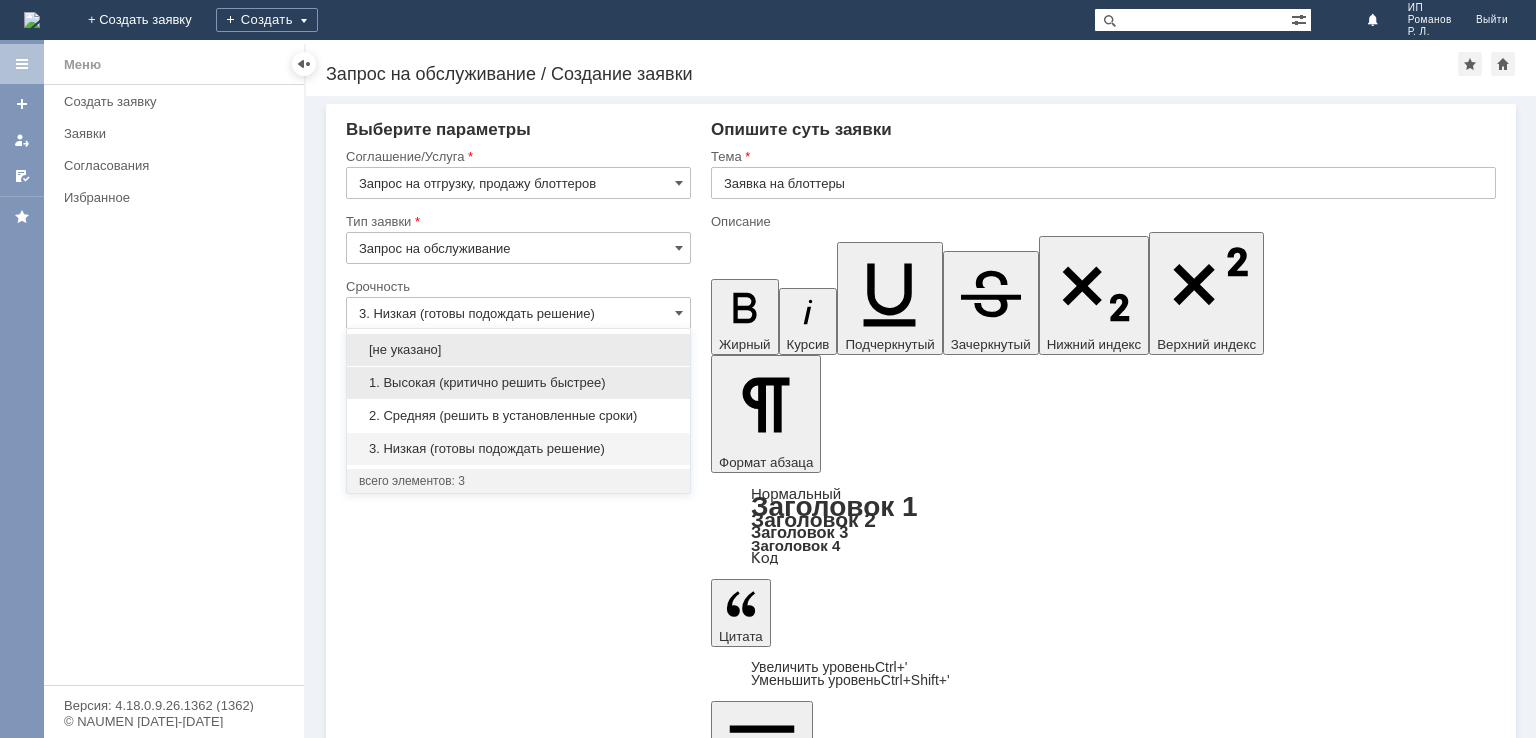 click on "1. Высокая (критично решить быстрее)" at bounding box center [518, 383] 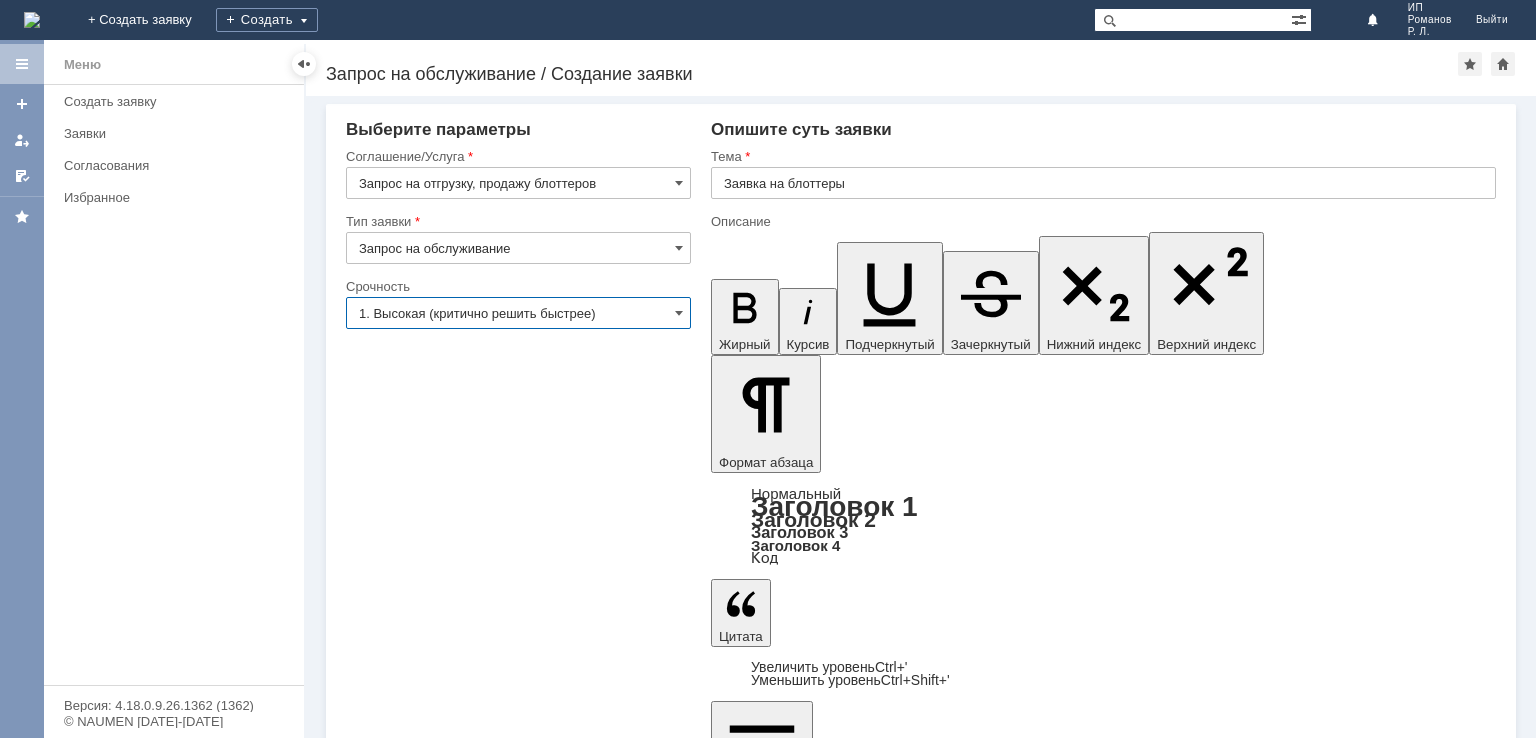 type on "1. Высокая (критично решить быстрее)" 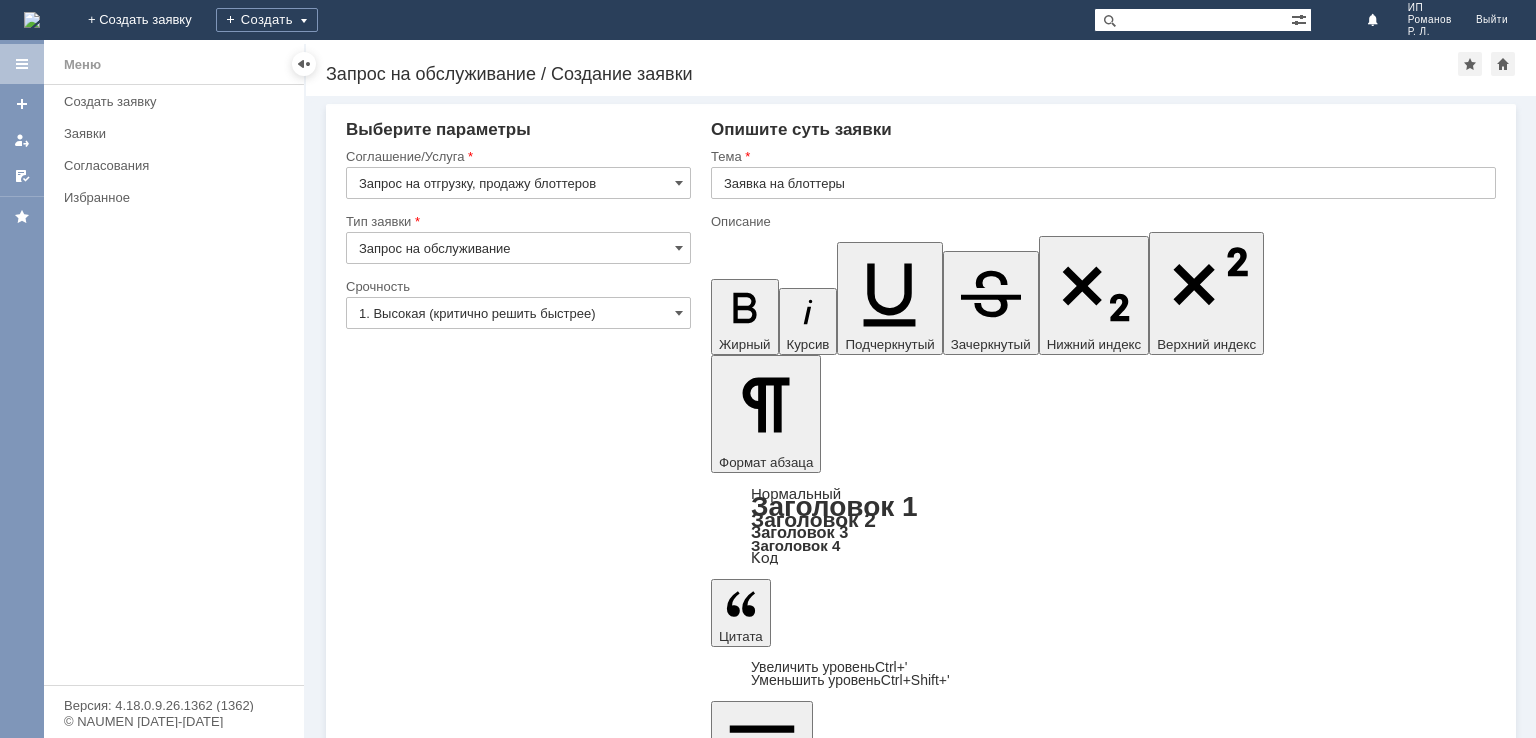 type 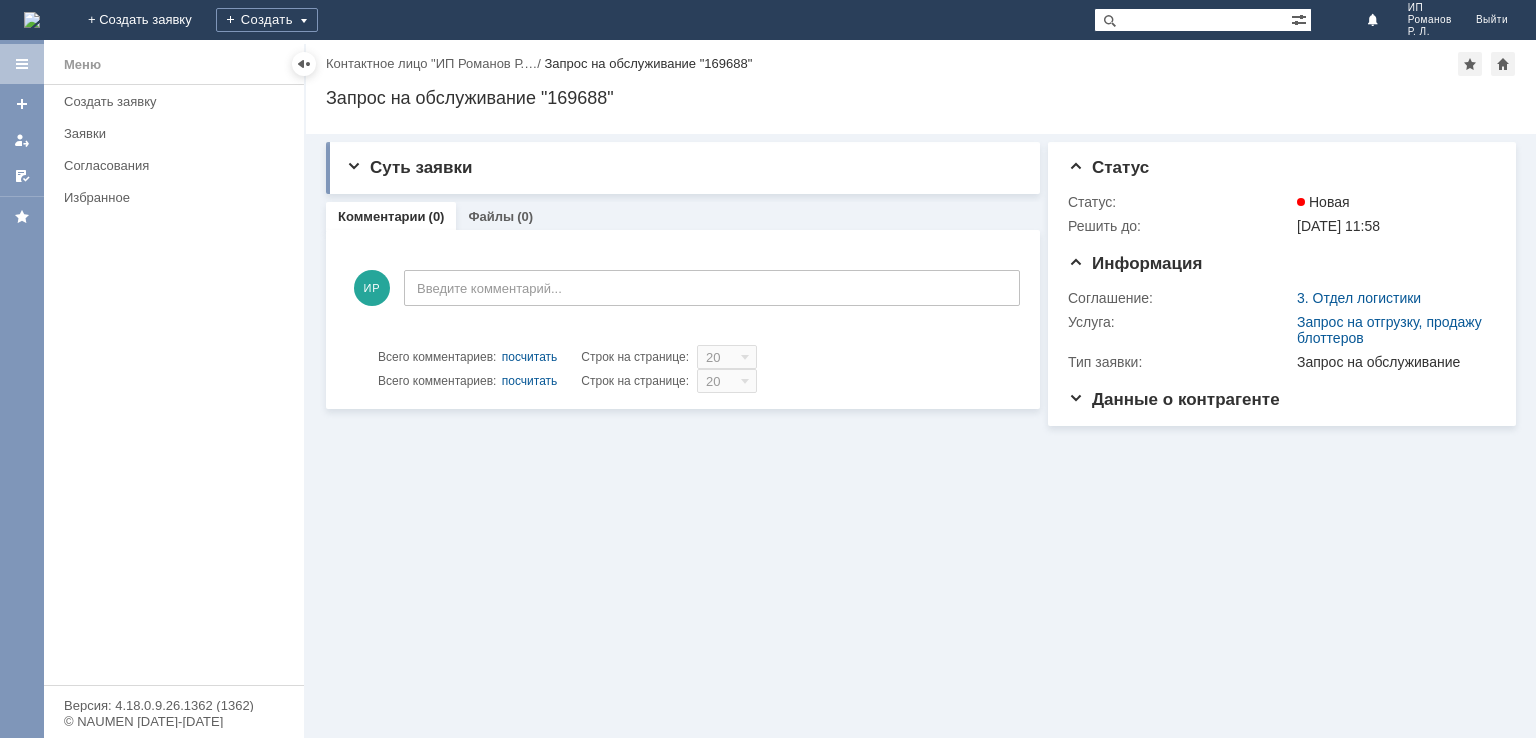 scroll, scrollTop: 0, scrollLeft: 0, axis: both 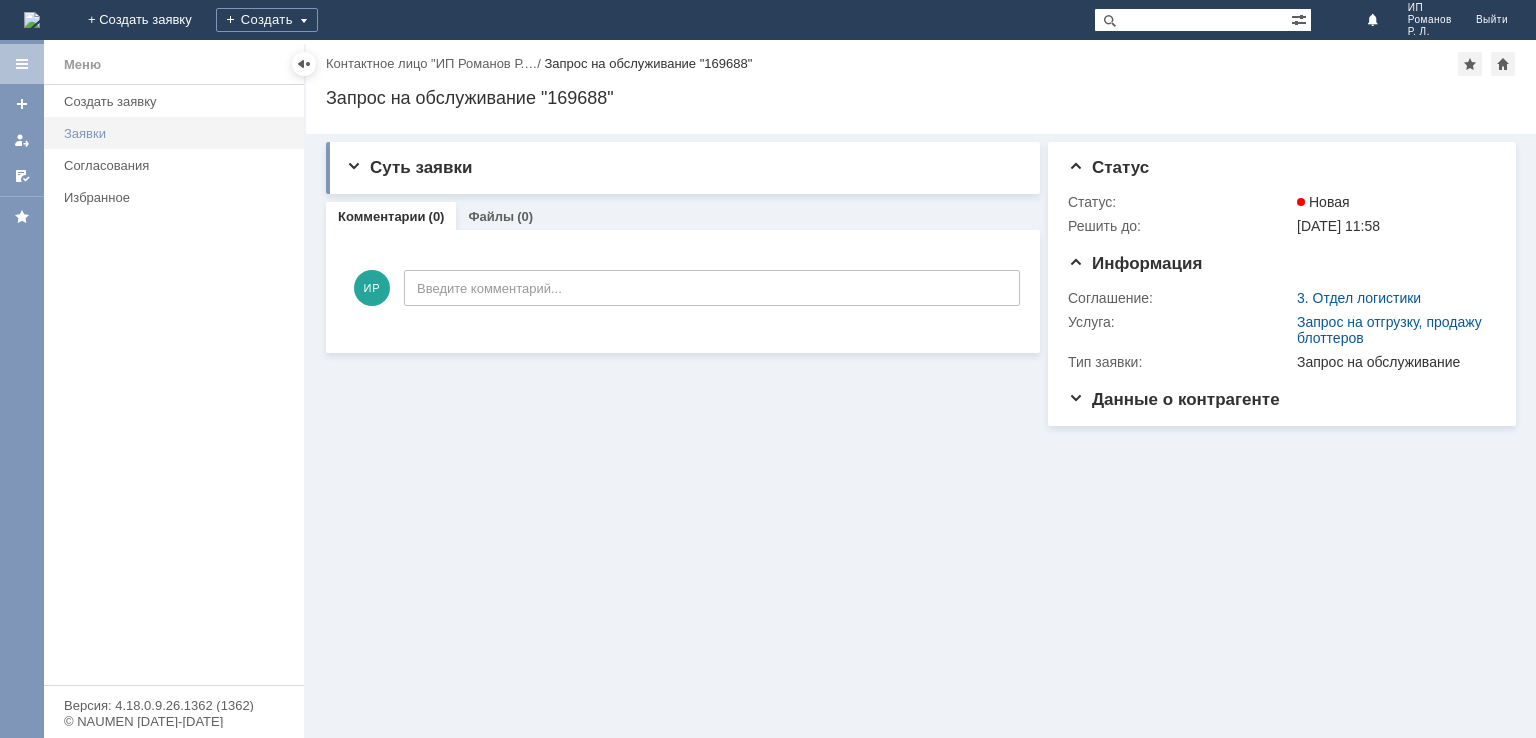 click on "Заявки" at bounding box center [178, 133] 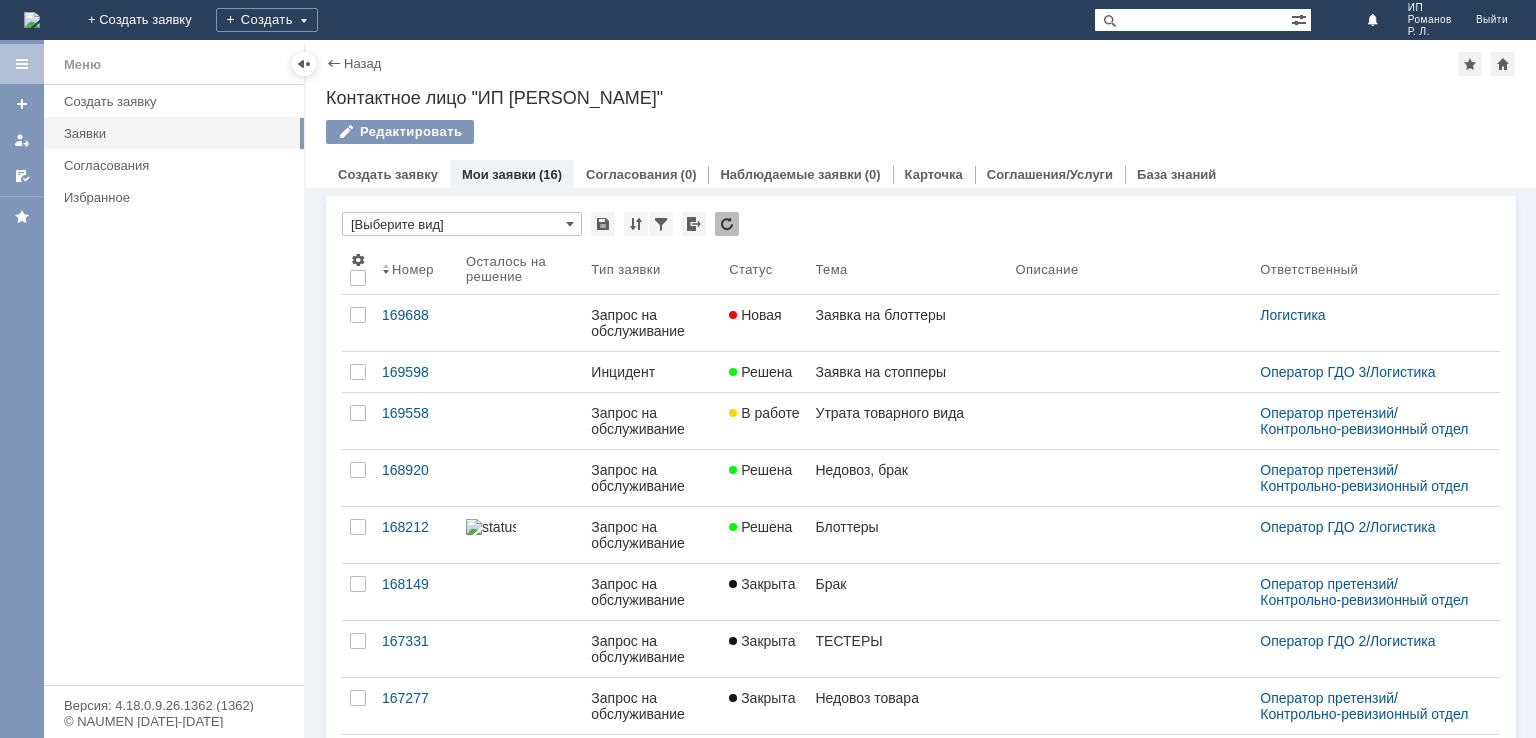 scroll, scrollTop: 0, scrollLeft: 0, axis: both 